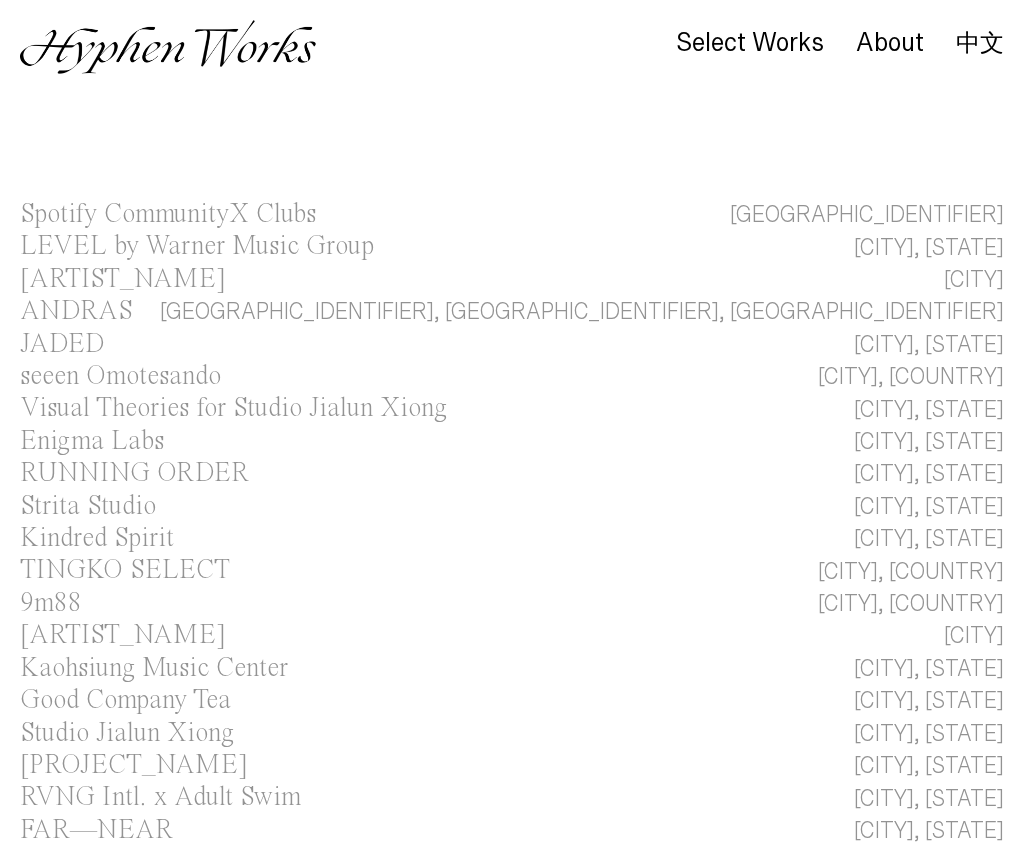 scroll, scrollTop: 0, scrollLeft: 0, axis: both 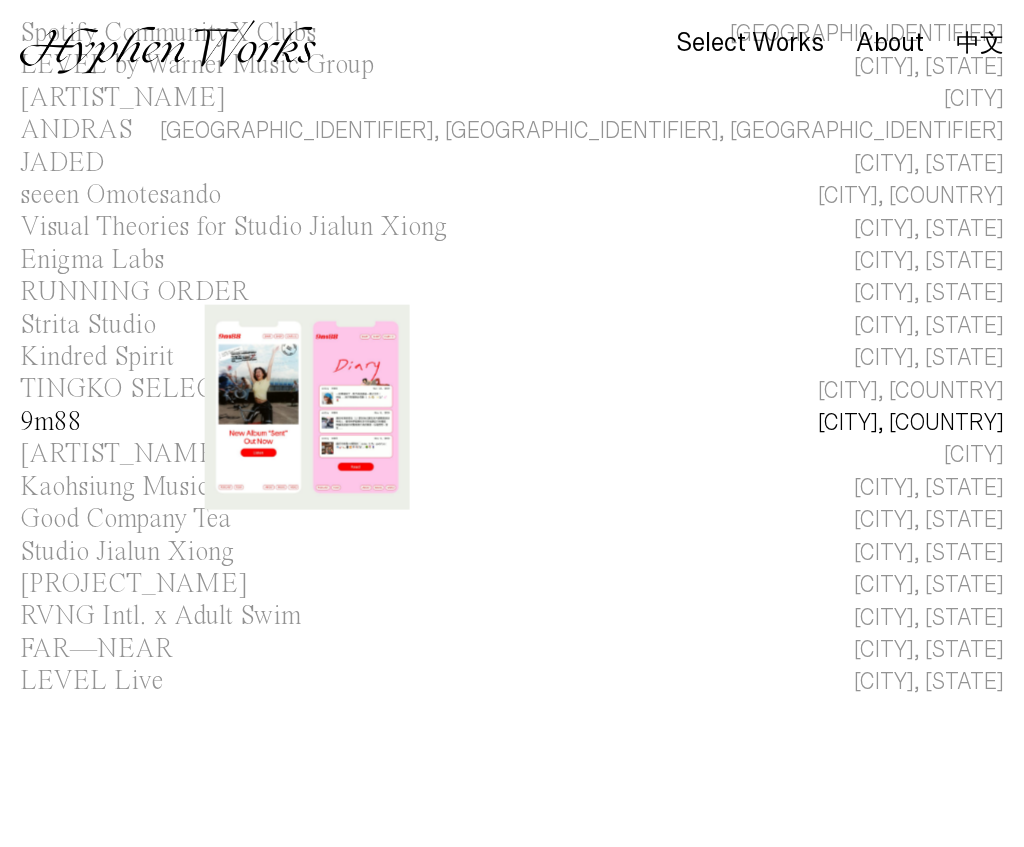 click on "9m88" at bounding box center [51, 422] 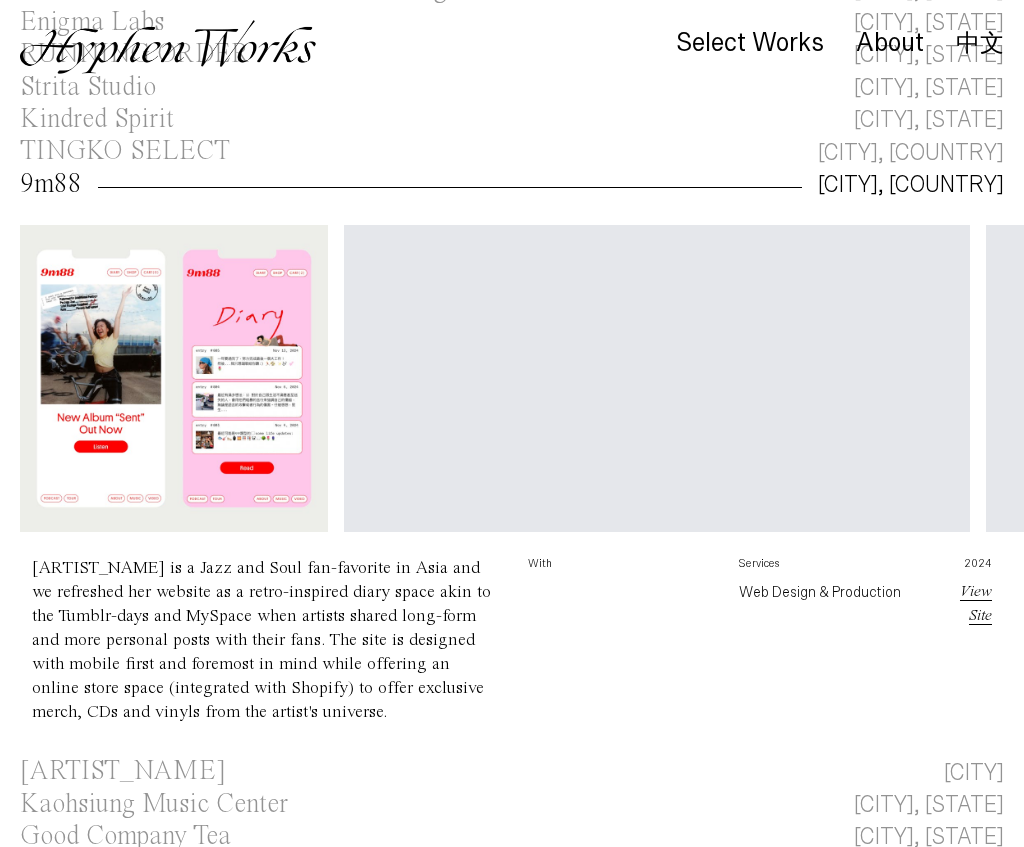 scroll, scrollTop: 414, scrollLeft: 0, axis: vertical 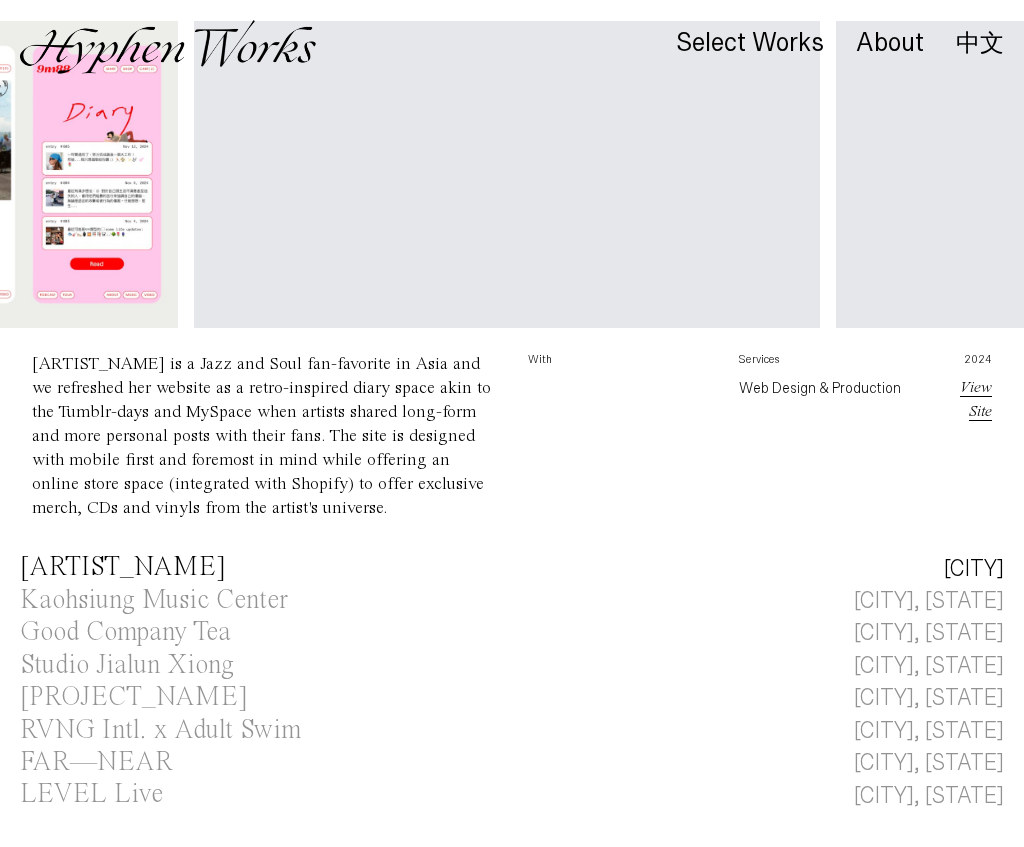 click on "[ARTIST_NAME]" at bounding box center (123, 567) 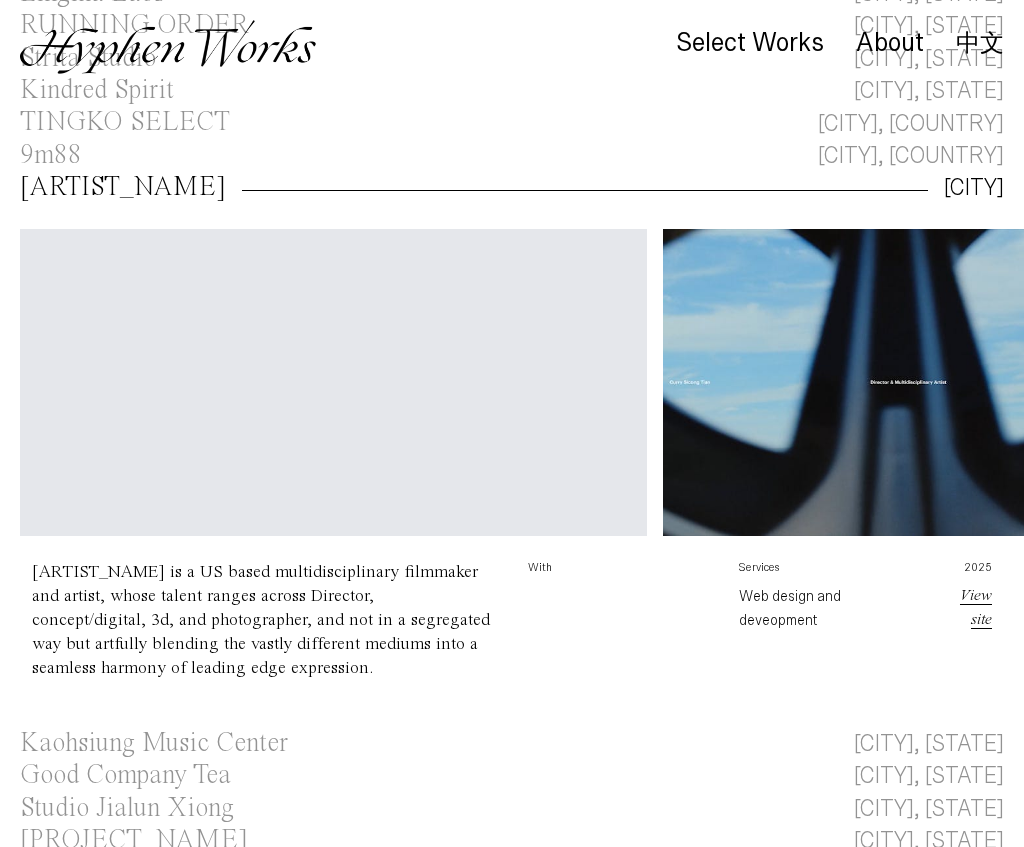 scroll, scrollTop: 513, scrollLeft: 0, axis: vertical 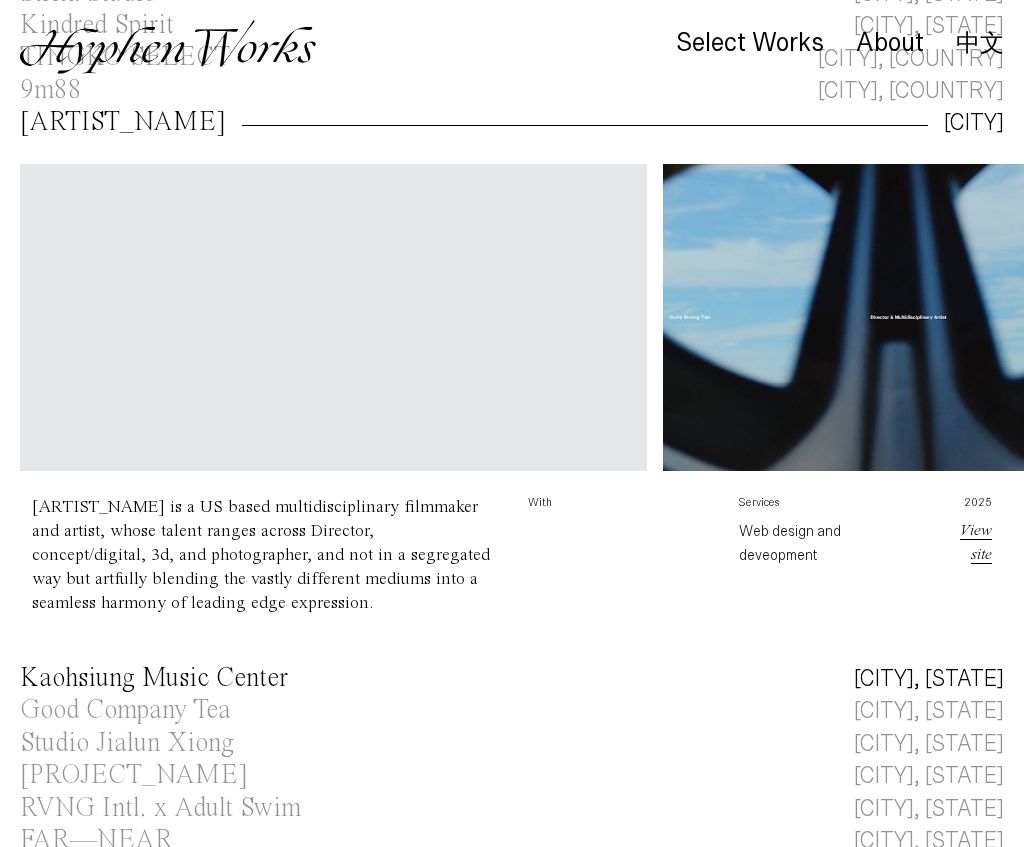 click on "Kaohsiung Music Center" at bounding box center [154, 678] 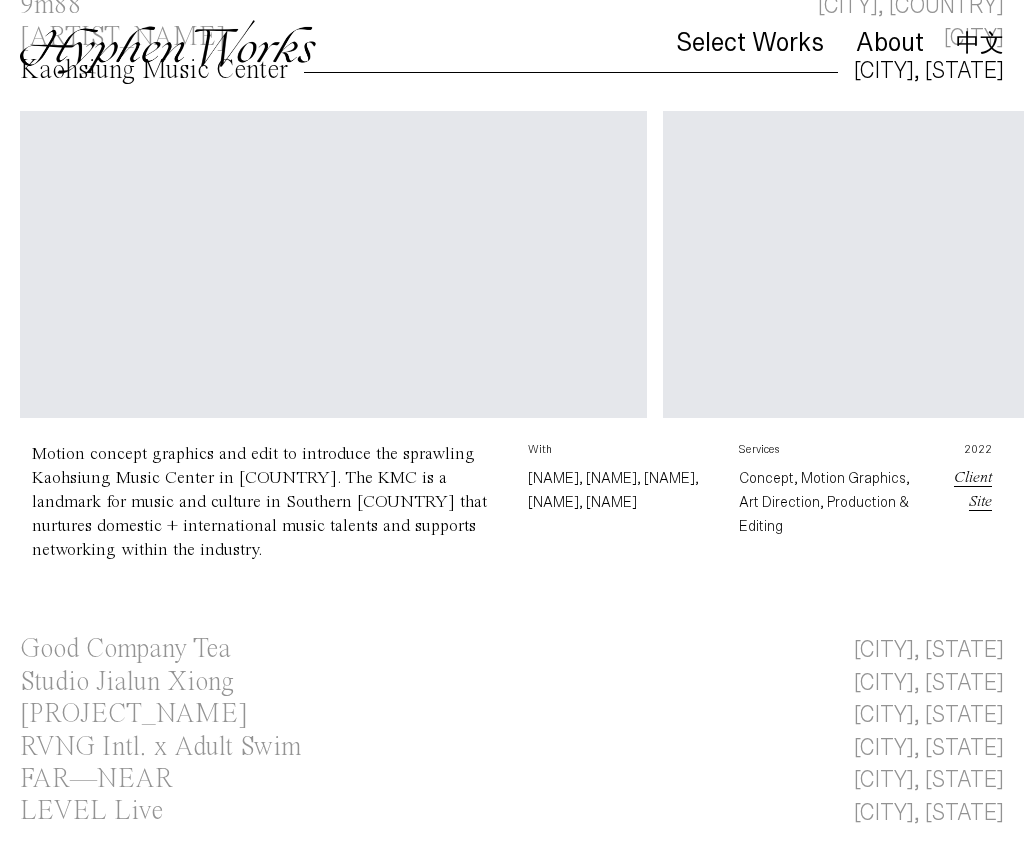 scroll, scrollTop: 599, scrollLeft: 0, axis: vertical 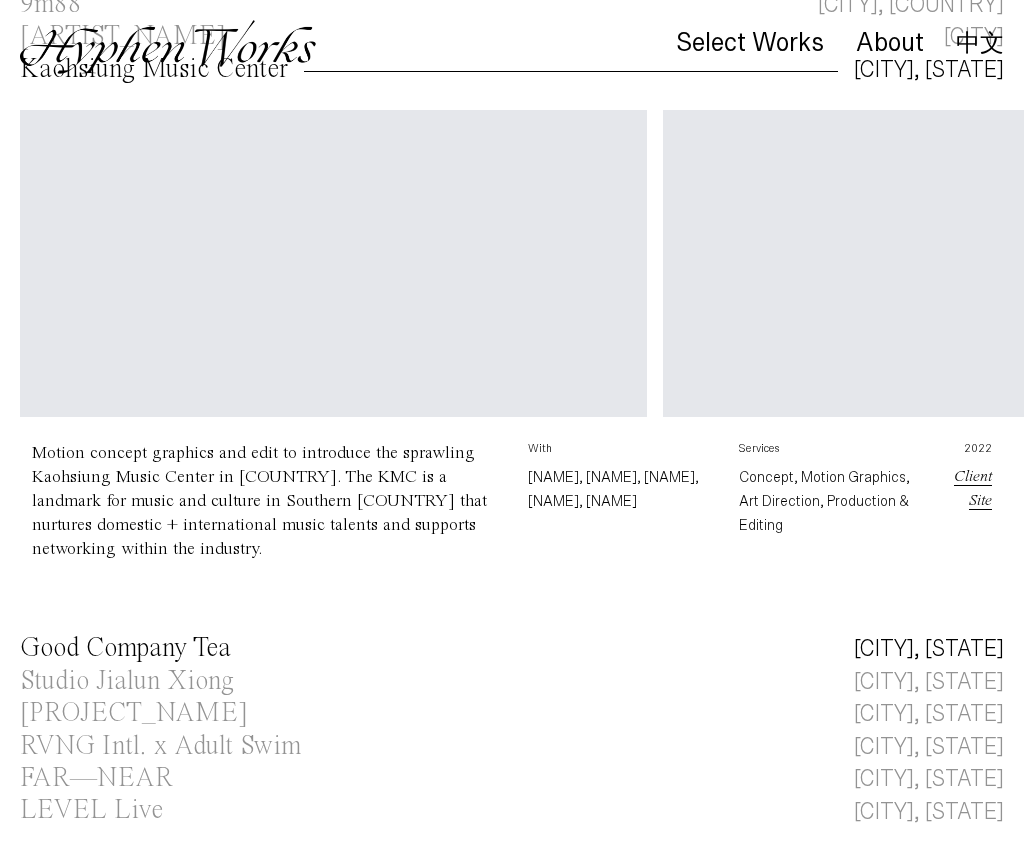 click on "Good Company Tea" at bounding box center (125, 648) 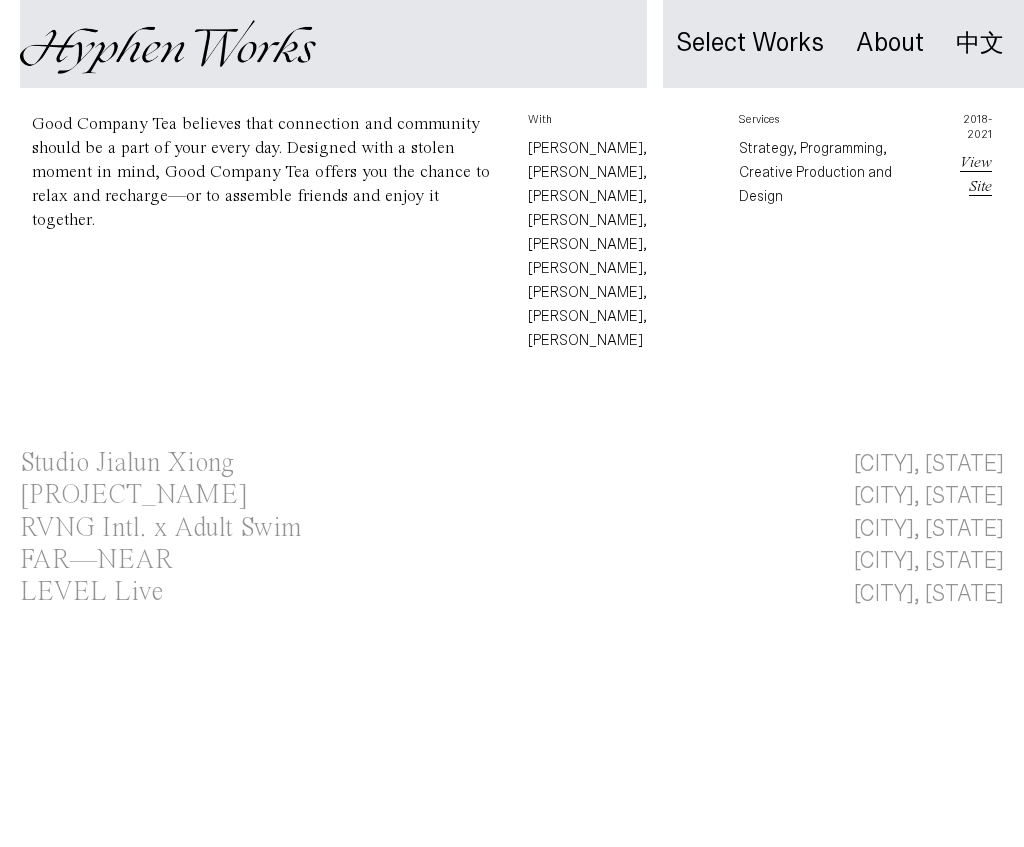 scroll, scrollTop: 991, scrollLeft: 0, axis: vertical 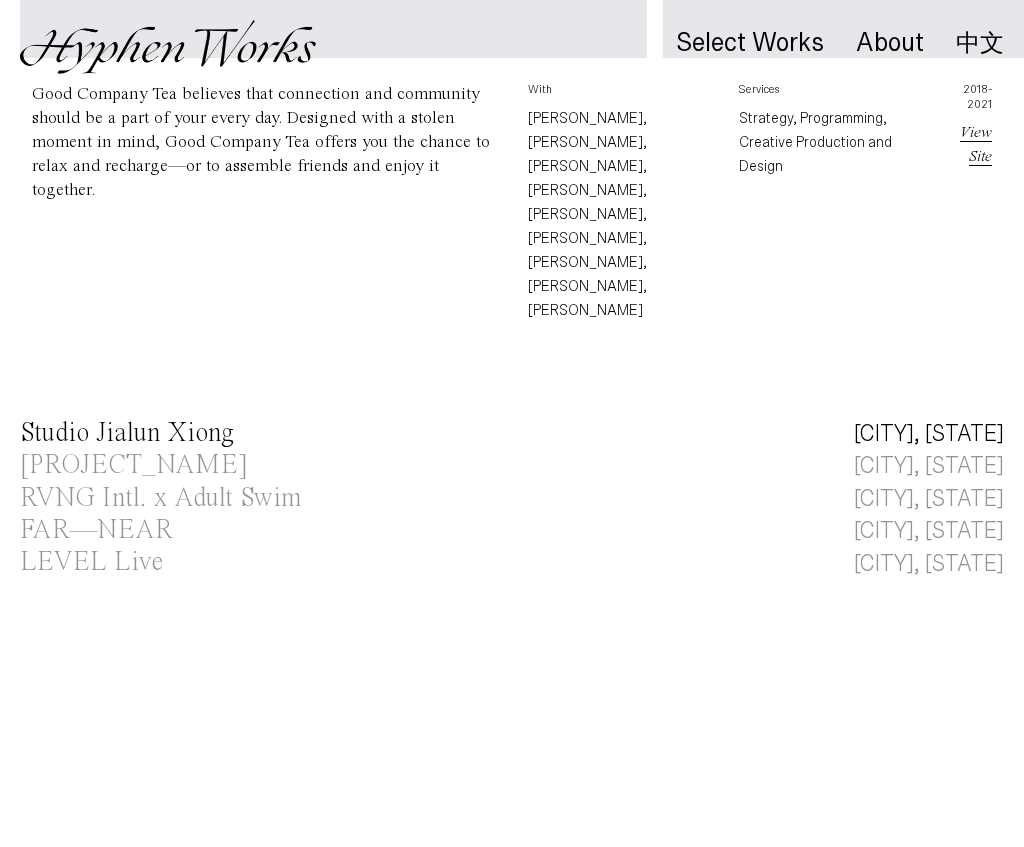 click on "Studio Jialun Xiong" at bounding box center (127, 433) 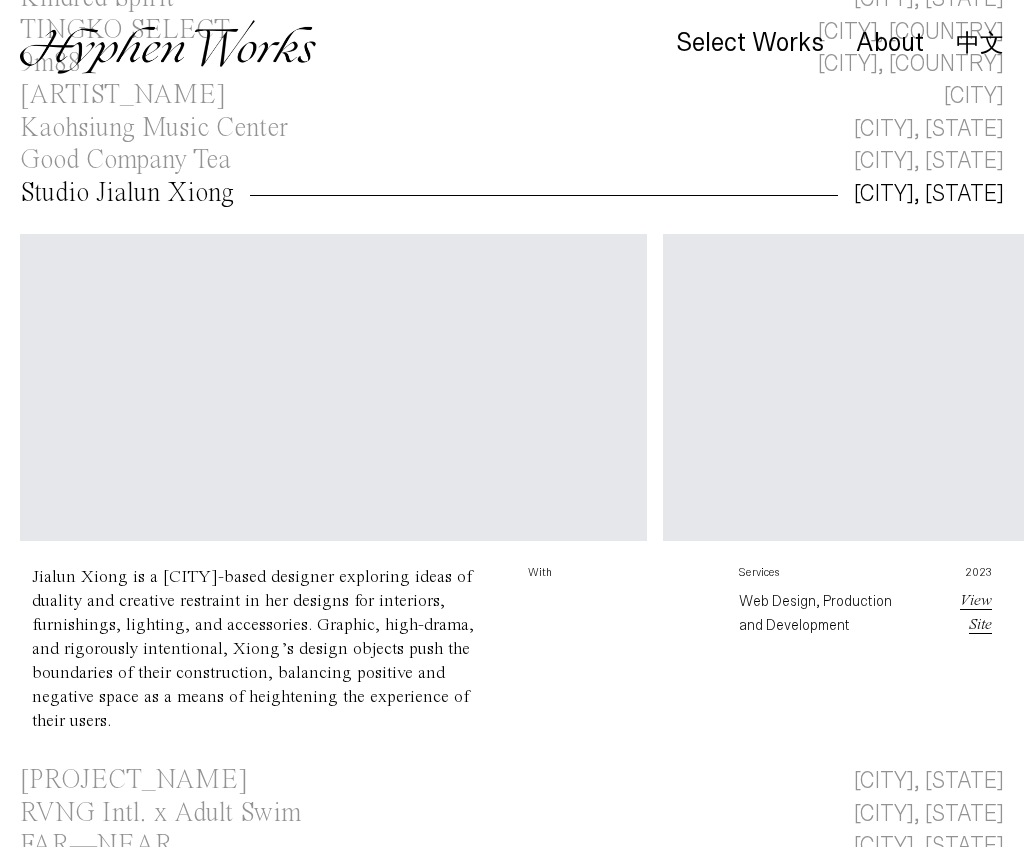 scroll, scrollTop: 550, scrollLeft: 0, axis: vertical 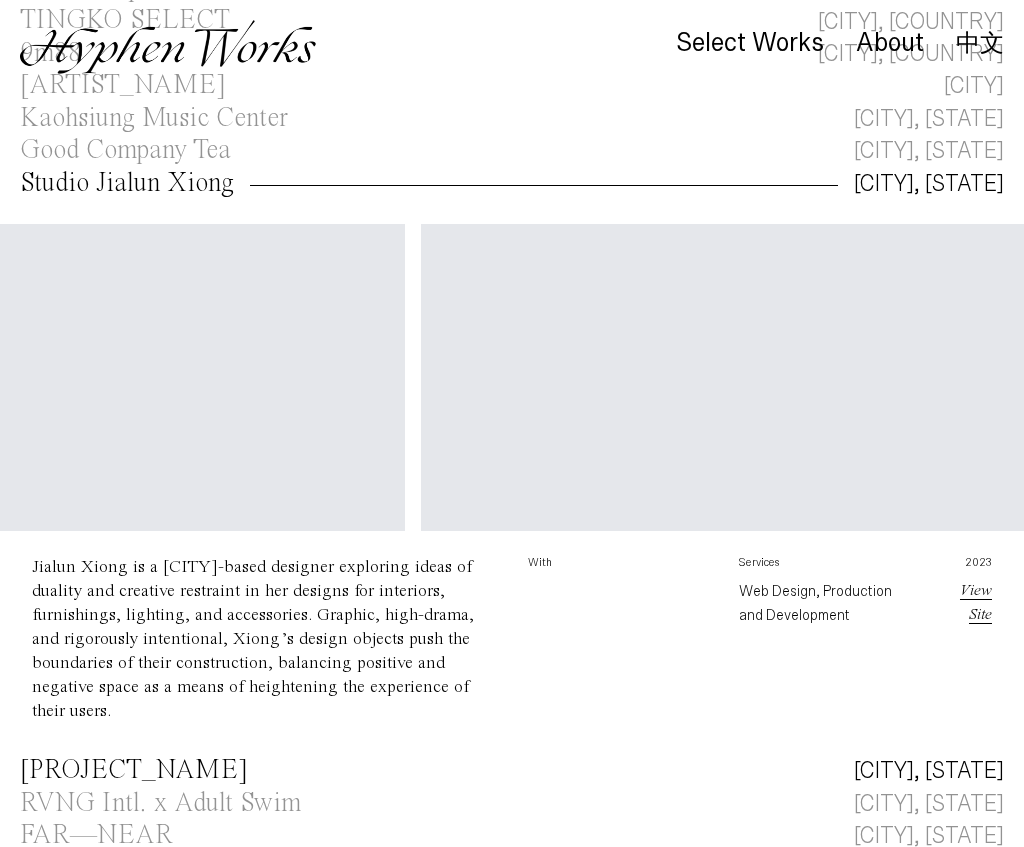 click on "[PROJECT_NAME]" at bounding box center [134, 770] 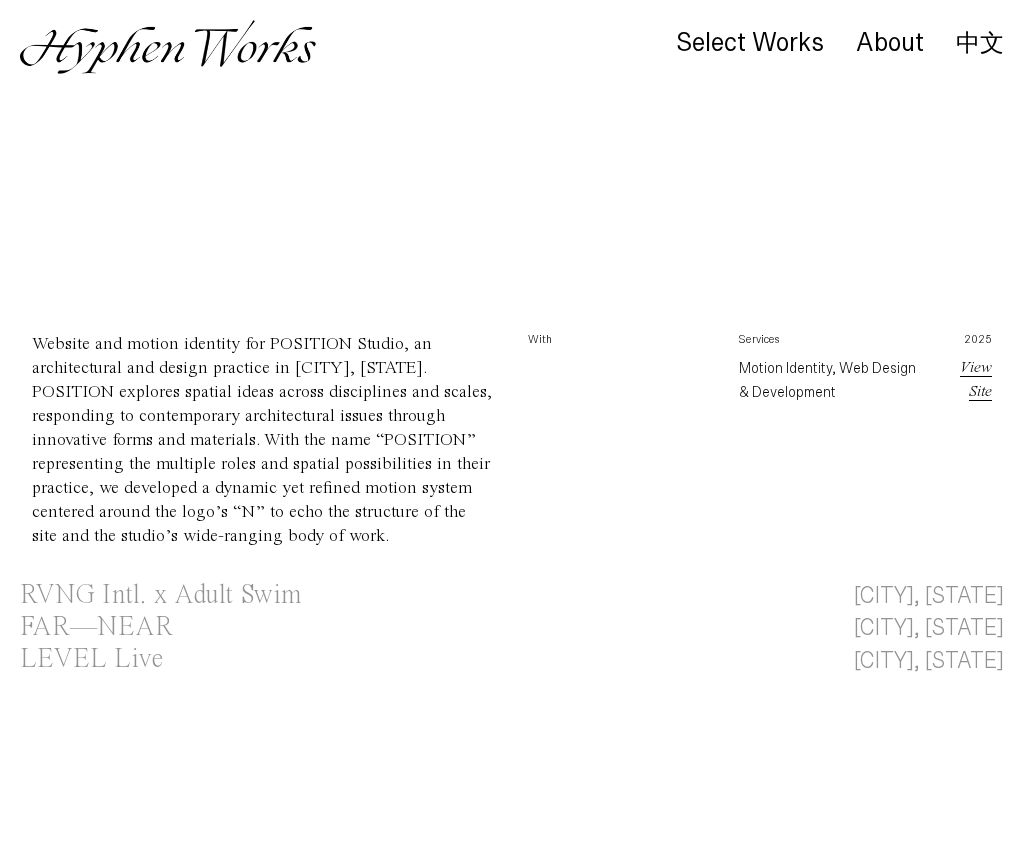 scroll, scrollTop: 808, scrollLeft: 0, axis: vertical 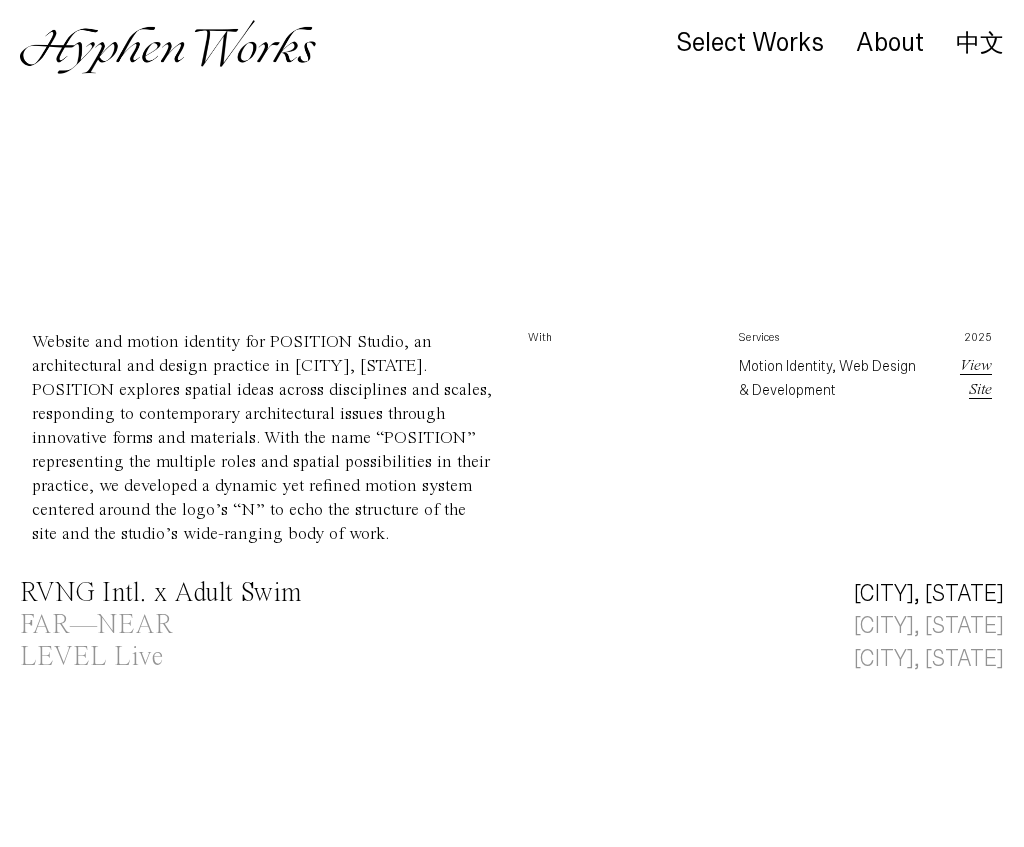 click on "RVNG Intl. x Adult Swim" at bounding box center (160, 593) 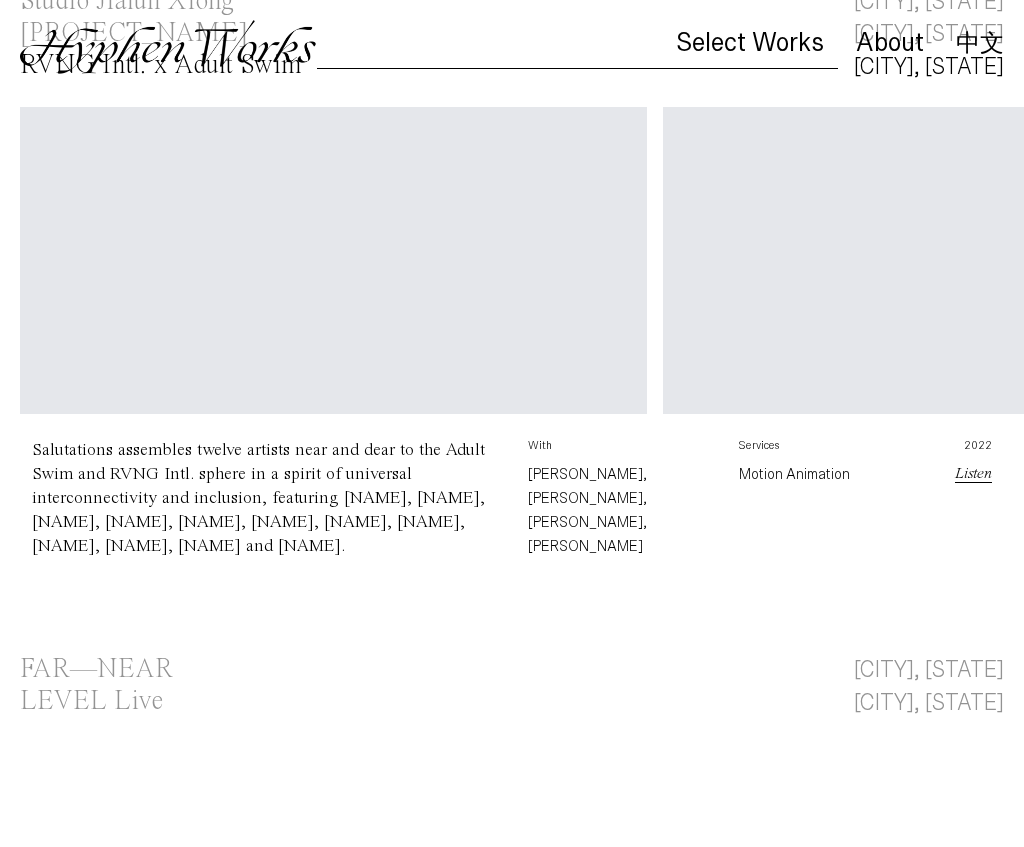 scroll, scrollTop: 738, scrollLeft: 0, axis: vertical 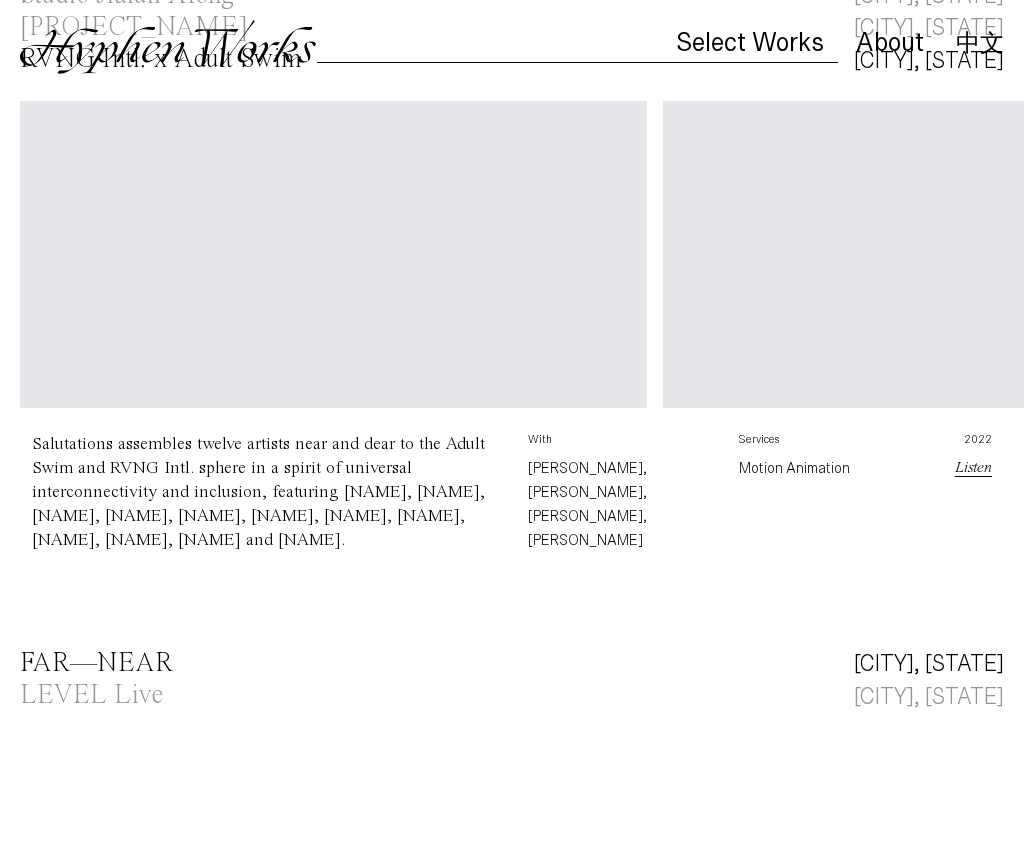 click on "FAR—NEAR" at bounding box center (96, 663) 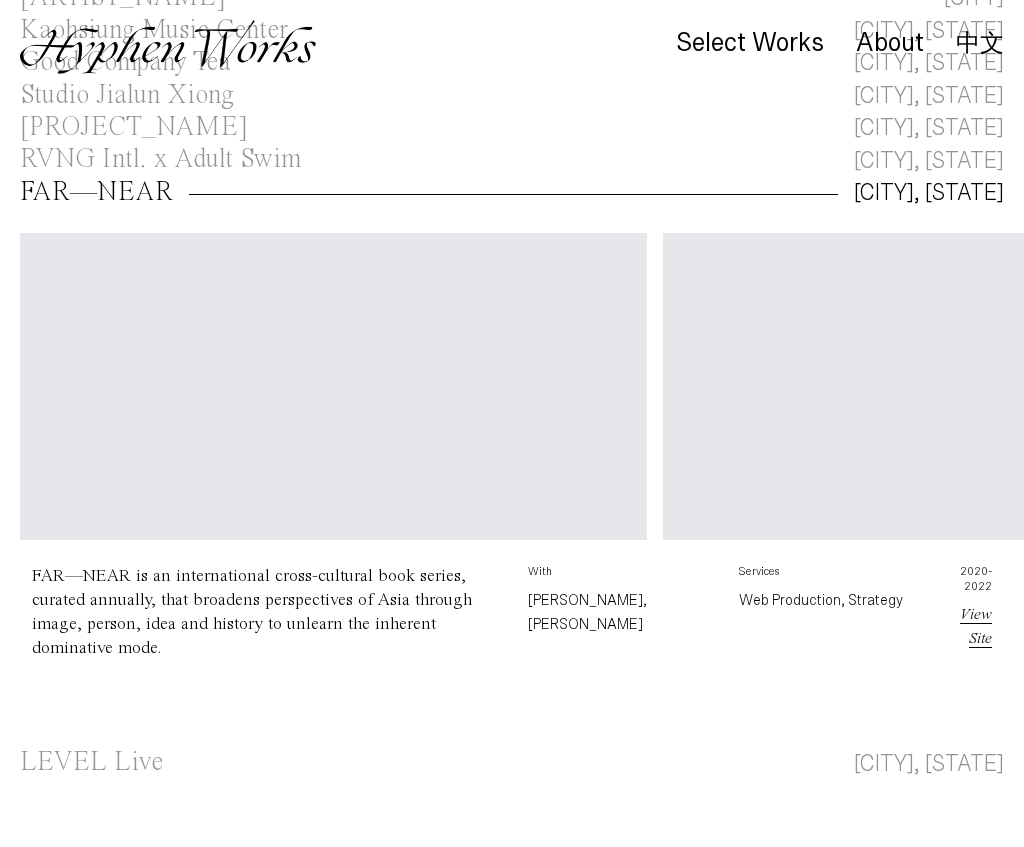 scroll, scrollTop: 647, scrollLeft: 0, axis: vertical 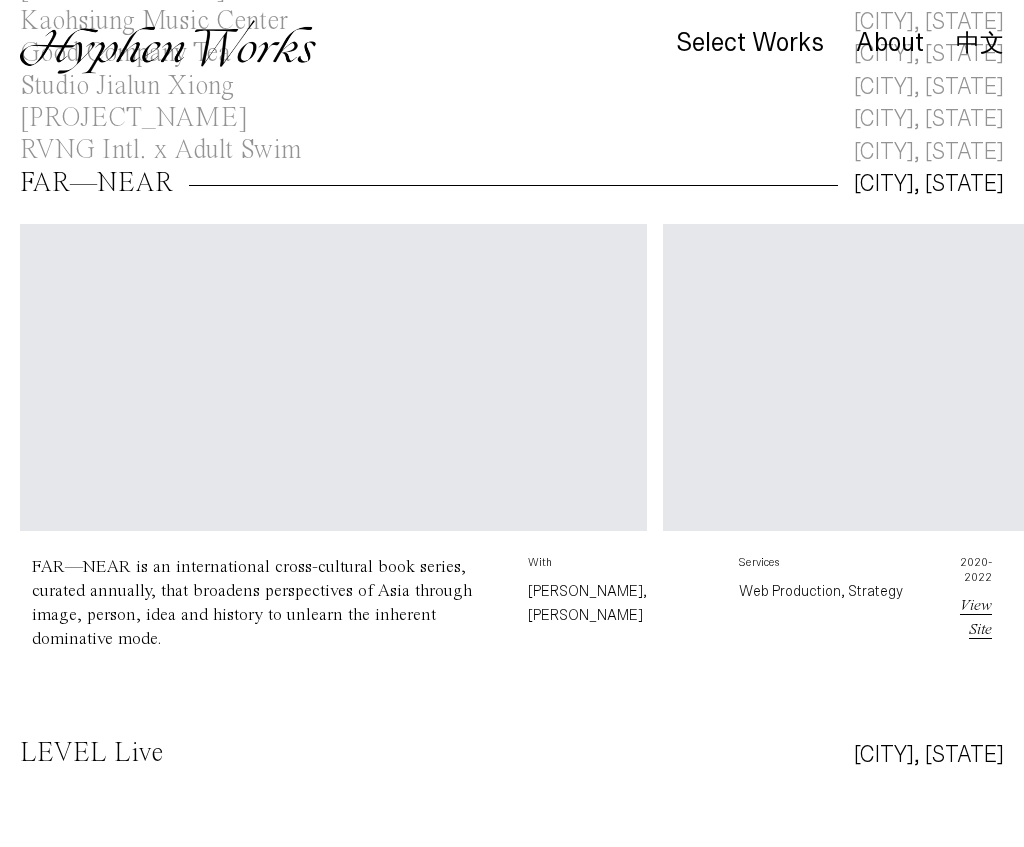 click on "LEVEL Live" at bounding box center [91, 753] 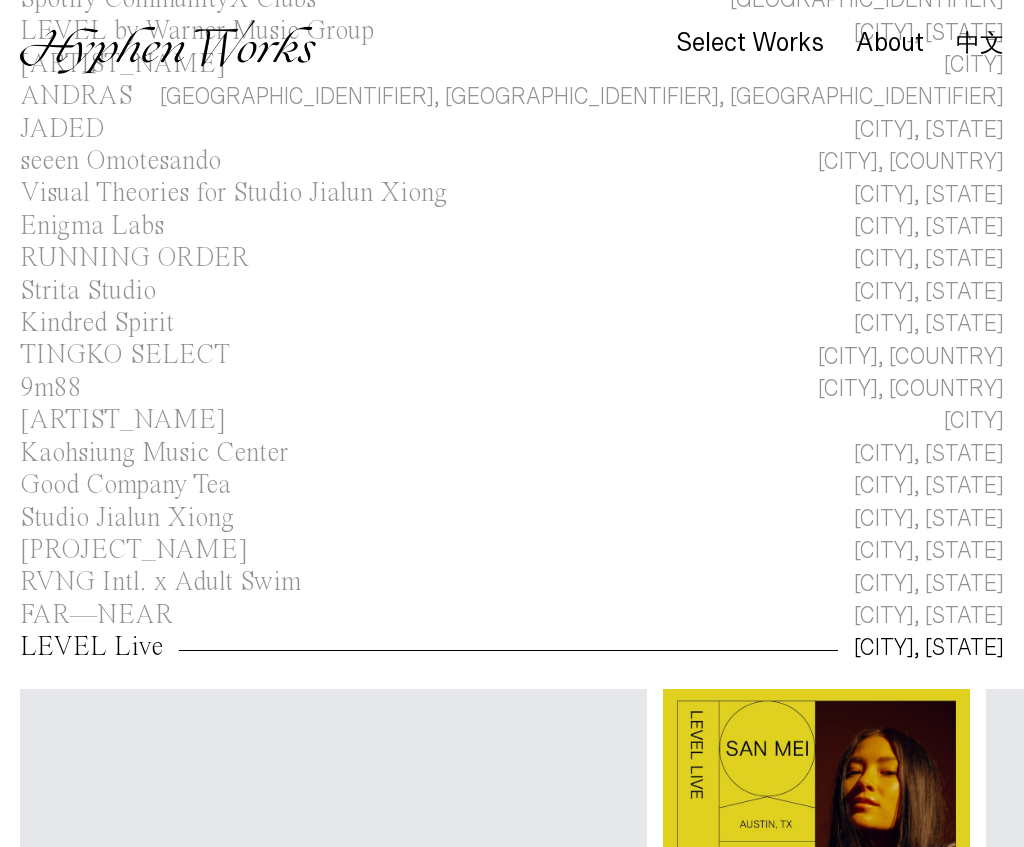 scroll, scrollTop: 24, scrollLeft: 0, axis: vertical 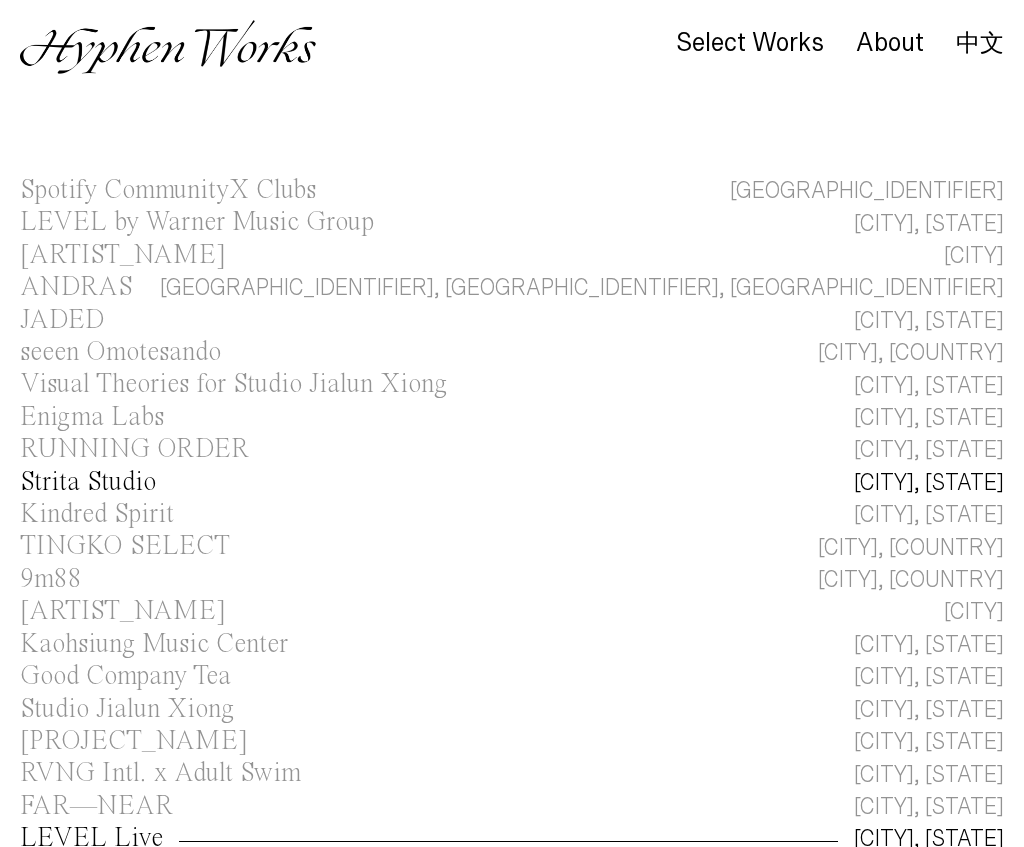 click on "Strita Studio" at bounding box center (88, 482) 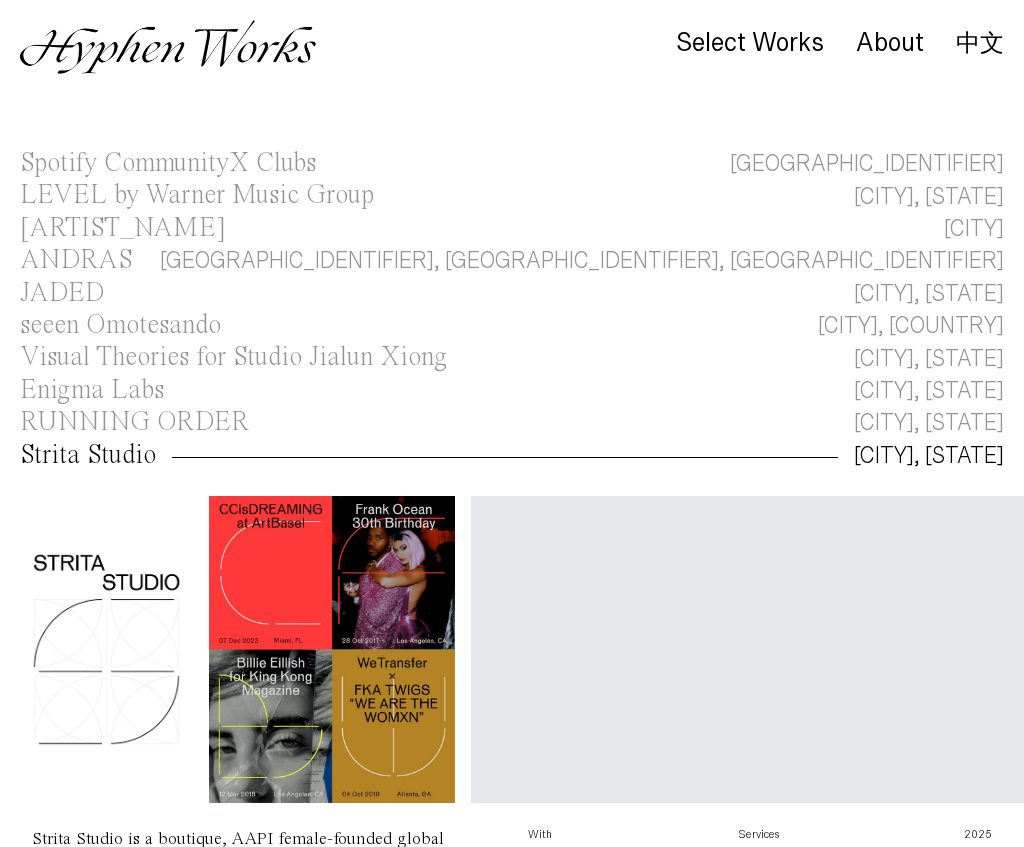scroll, scrollTop: 189, scrollLeft: 0, axis: vertical 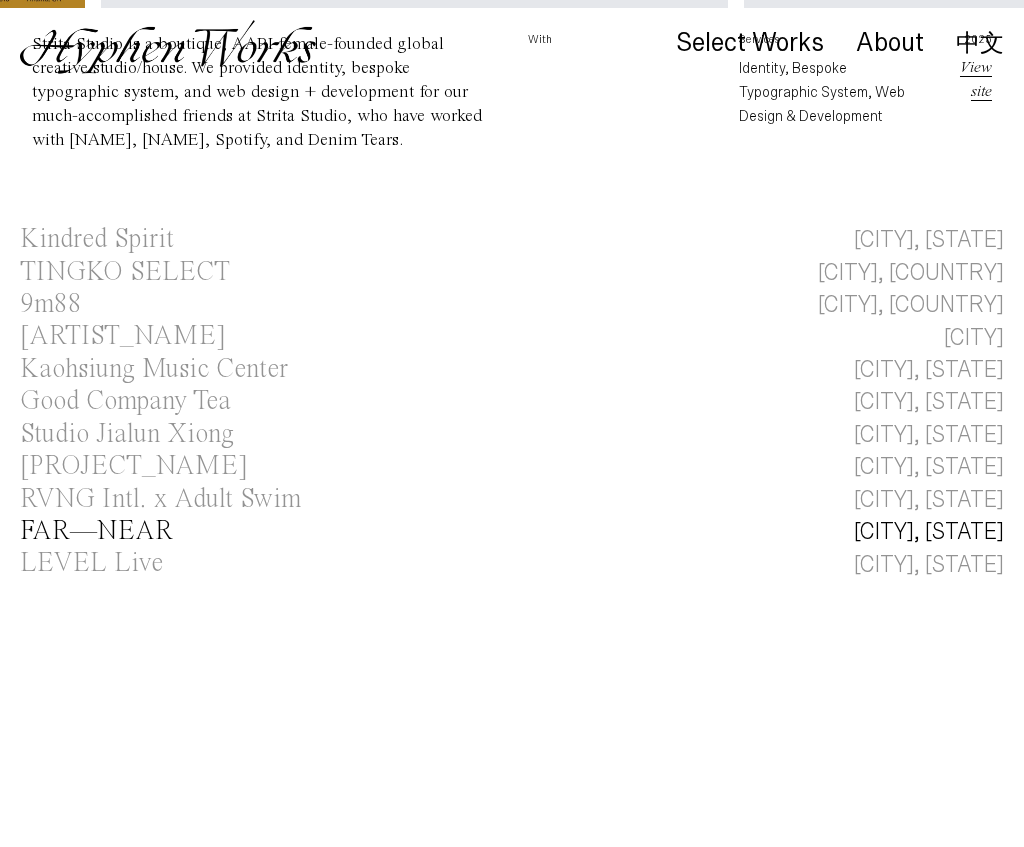 click on "FAR—NEAR" at bounding box center [96, 531] 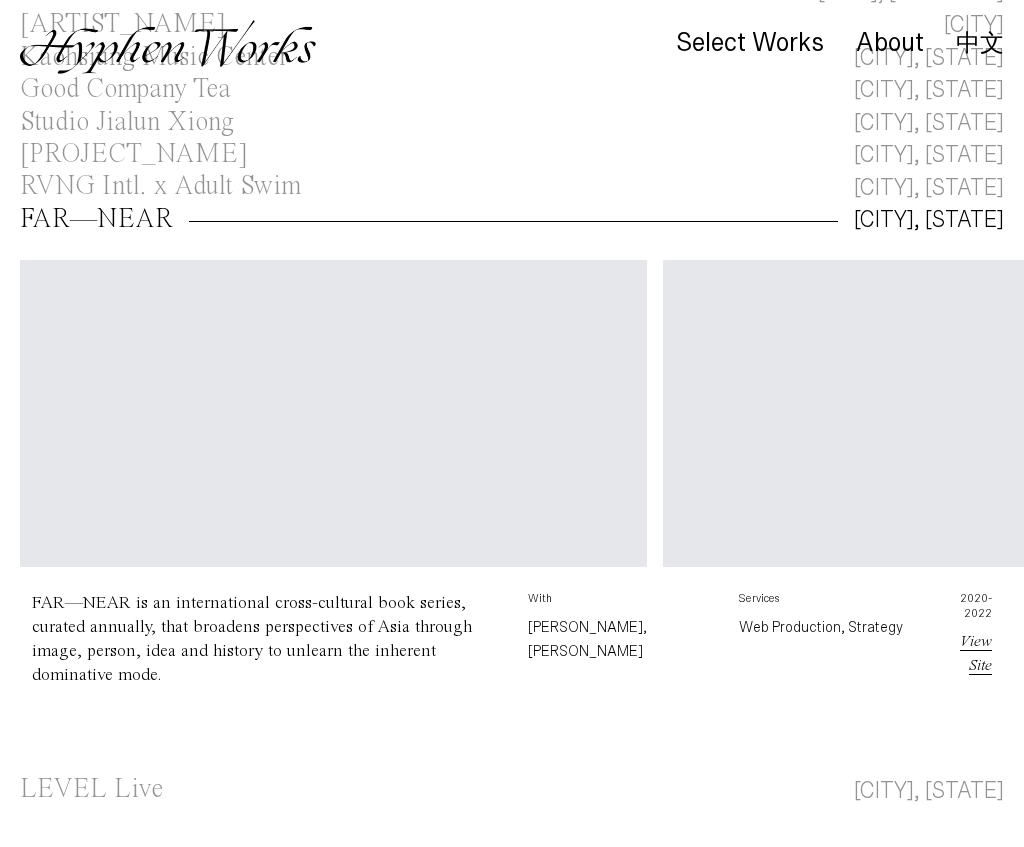 scroll, scrollTop: 647, scrollLeft: 0, axis: vertical 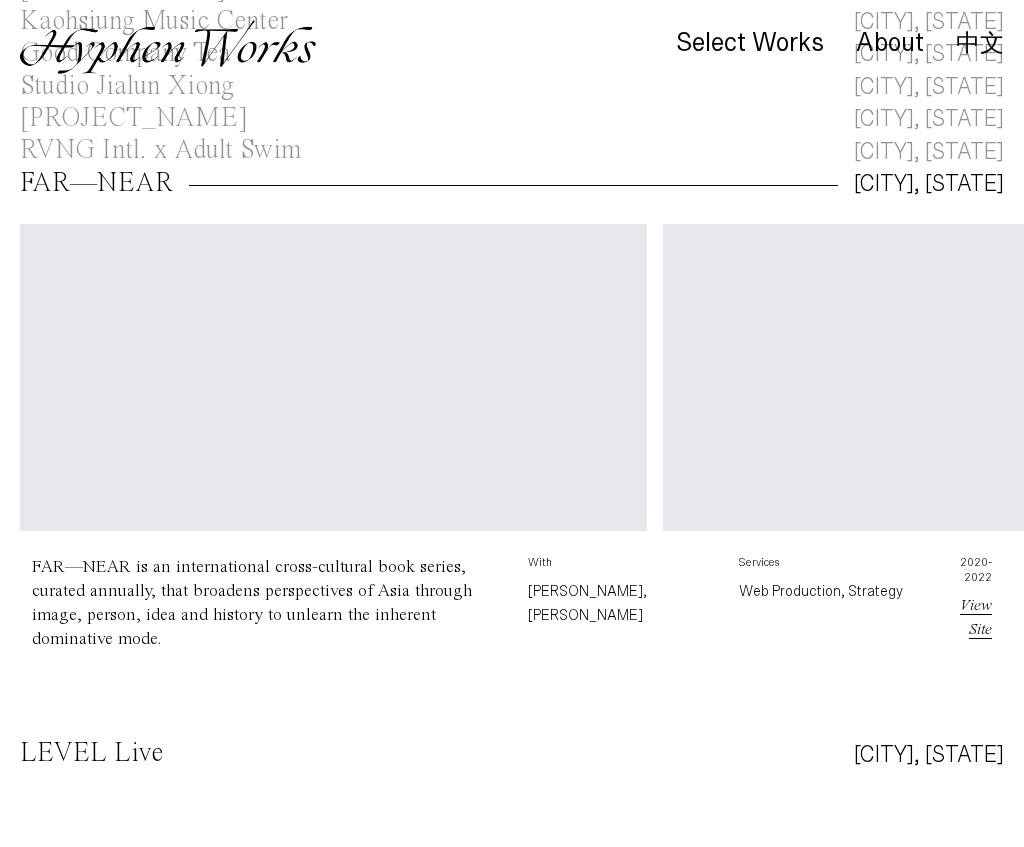 click on "LEVEL Live" at bounding box center (91, 753) 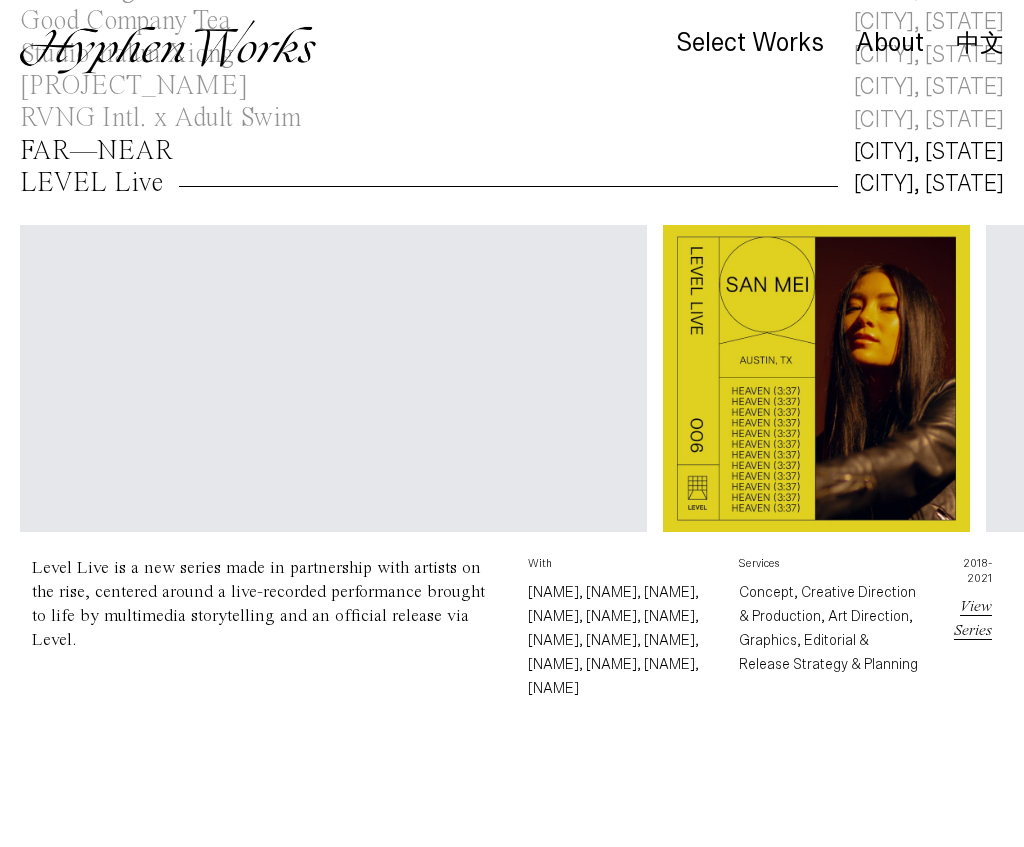scroll, scrollTop: 86, scrollLeft: 0, axis: vertical 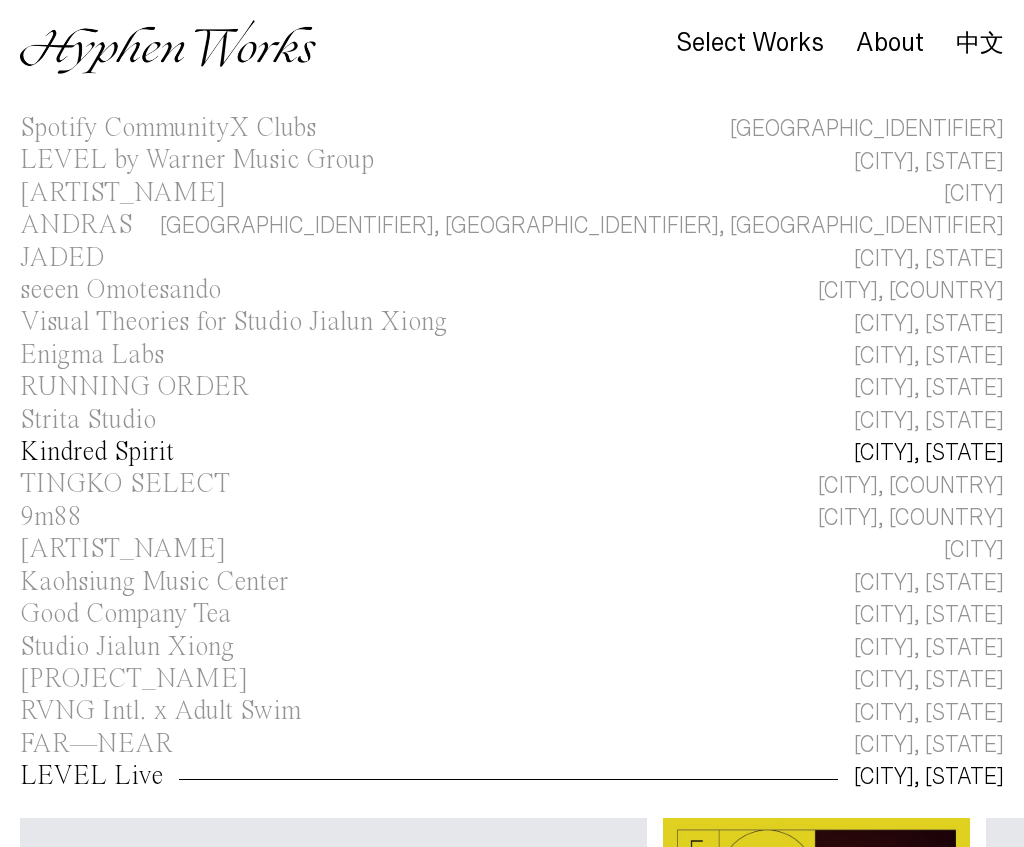 click on "Kindred Spirit" at bounding box center [97, 452] 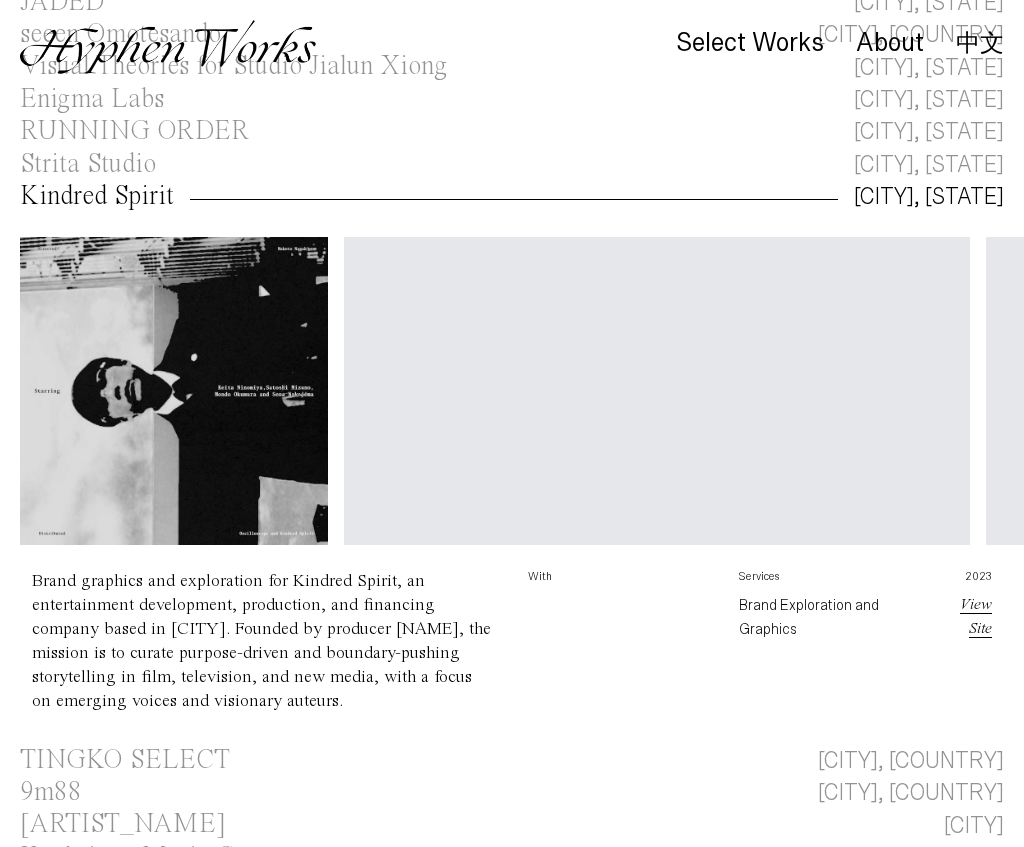 scroll, scrollTop: 355, scrollLeft: 0, axis: vertical 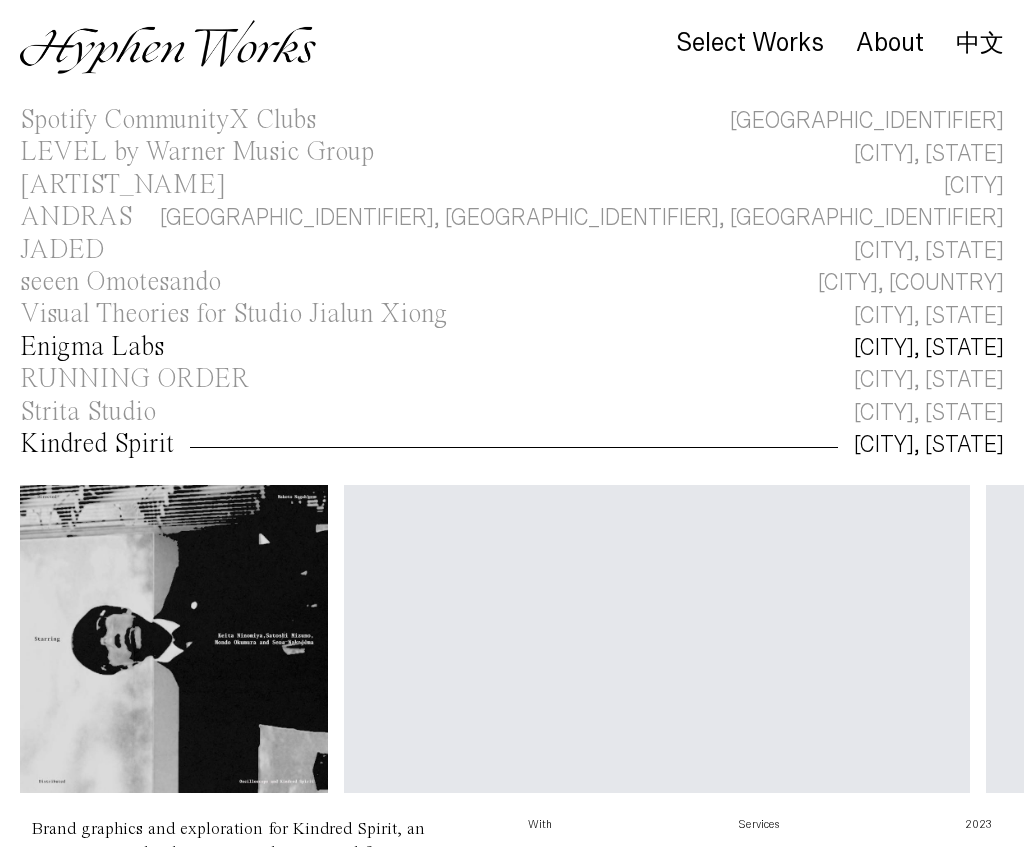 click on "Enigma Labs" at bounding box center [92, 347] 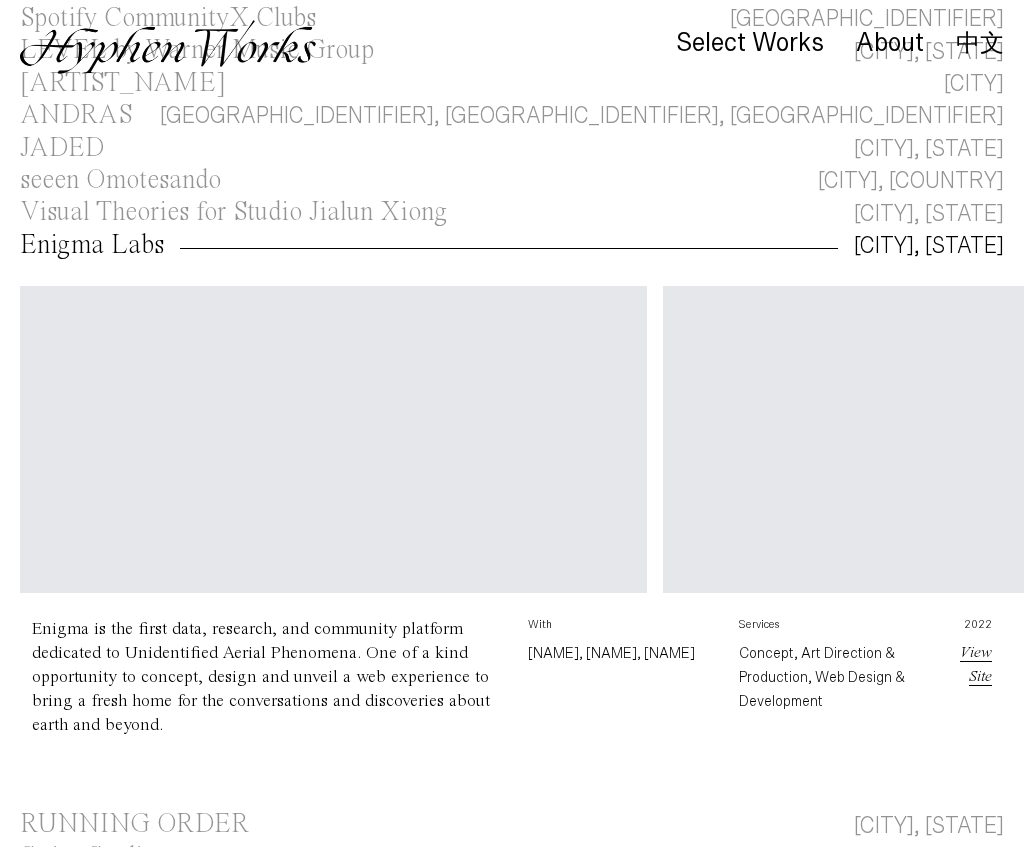 scroll, scrollTop: 258, scrollLeft: 0, axis: vertical 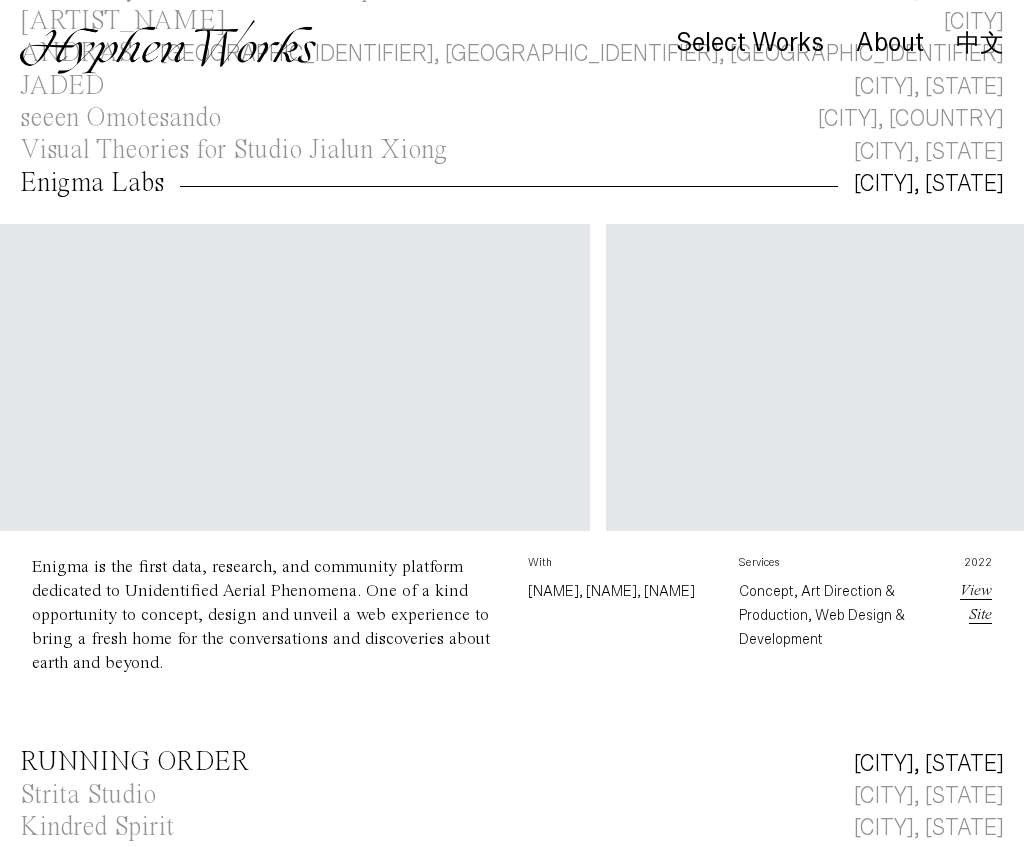 click on "RUNNING ORDER" at bounding box center [134, 762] 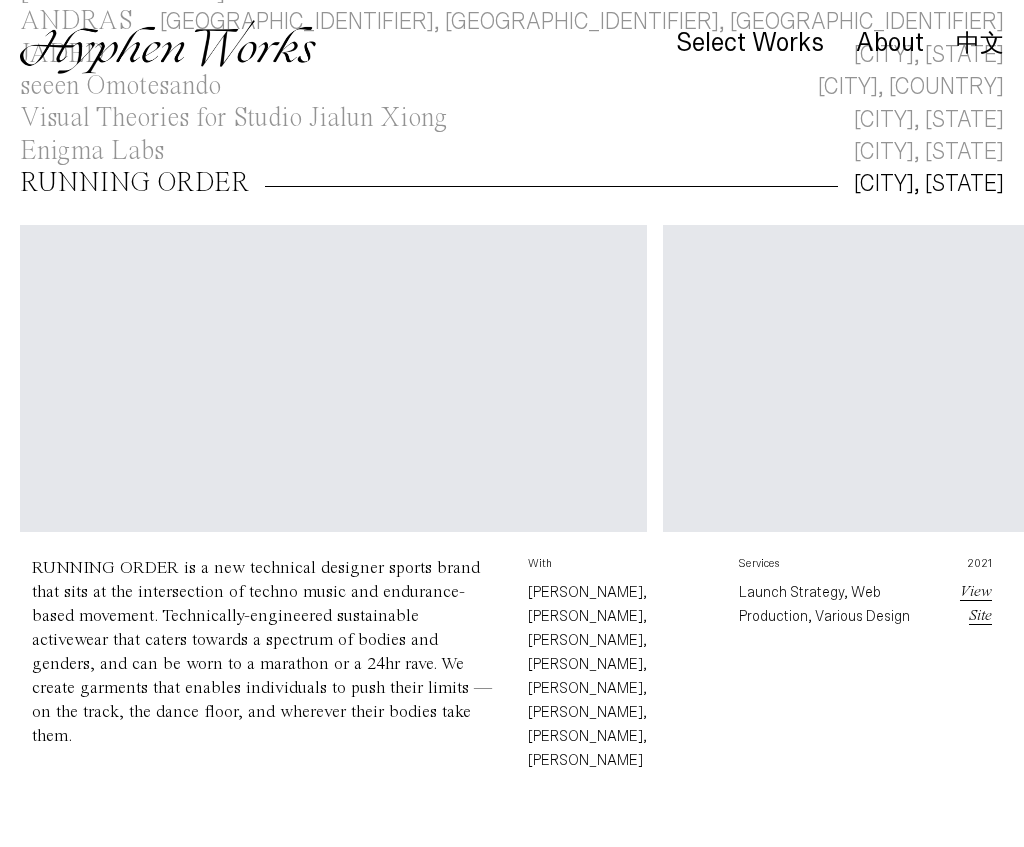 scroll, scrollTop: 0, scrollLeft: 0, axis: both 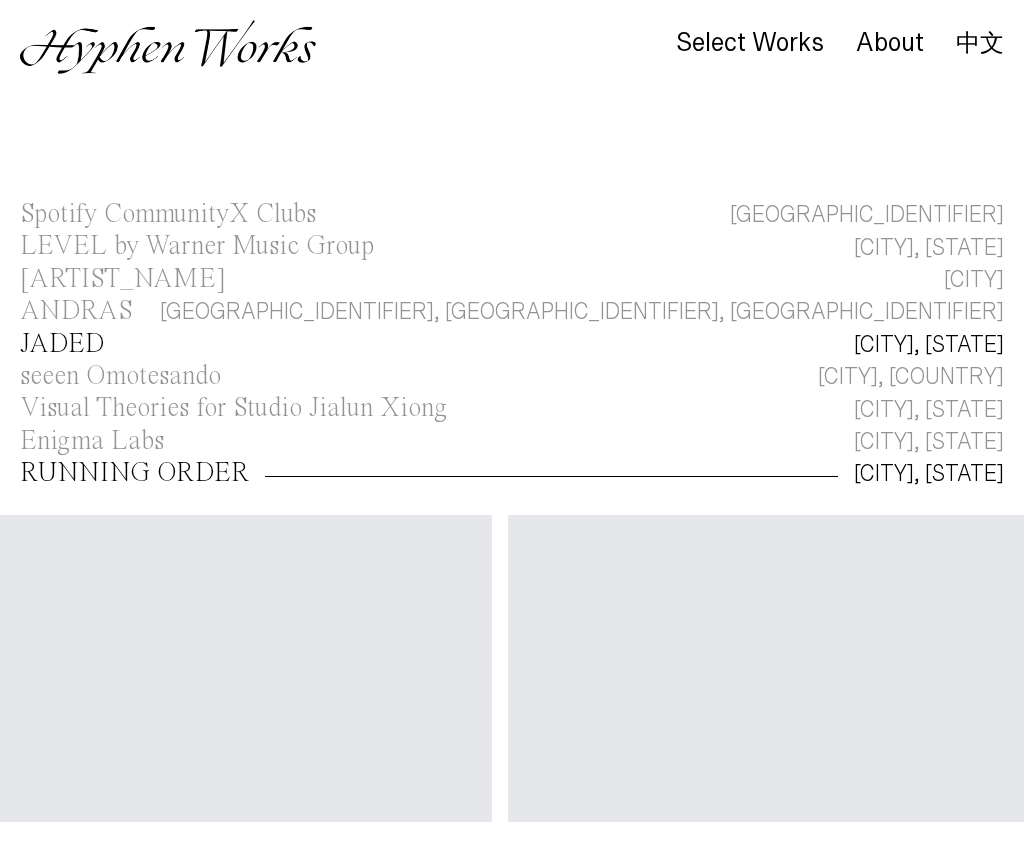 click on "JADED" at bounding box center [62, 344] 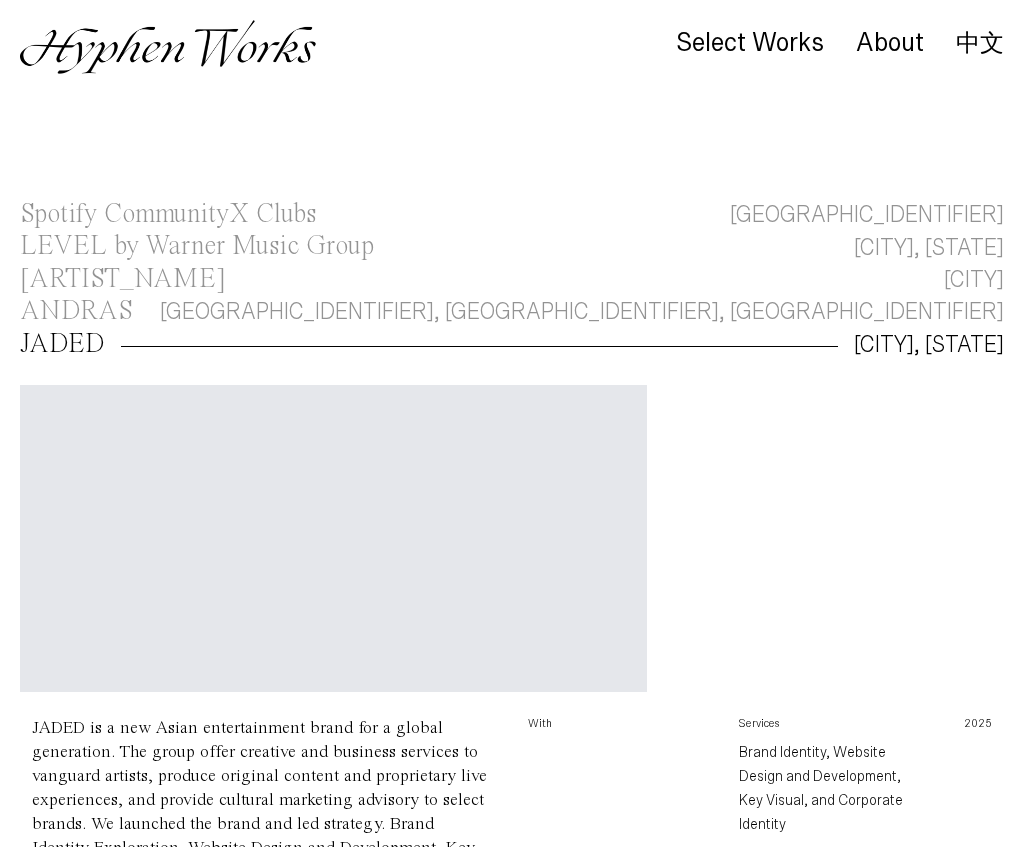 scroll, scrollTop: 0, scrollLeft: 0, axis: both 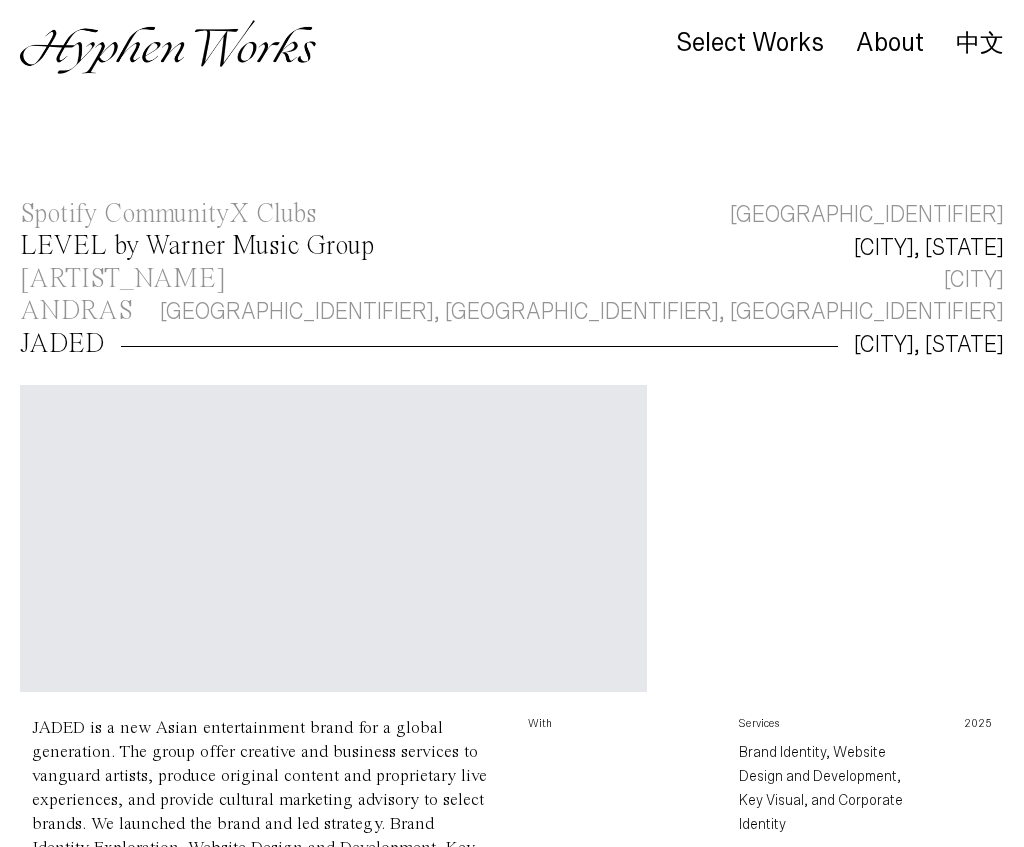 click on "LEVEL by Warner Music Group" at bounding box center [197, 246] 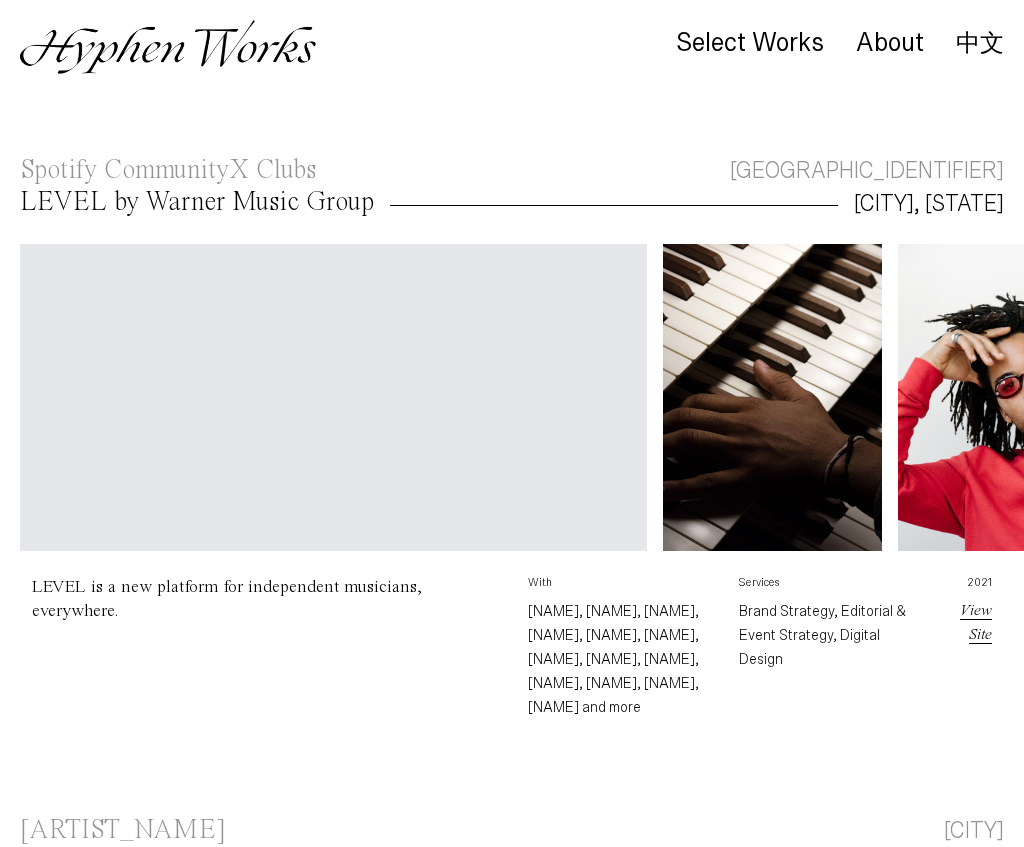 scroll, scrollTop: 64, scrollLeft: 0, axis: vertical 